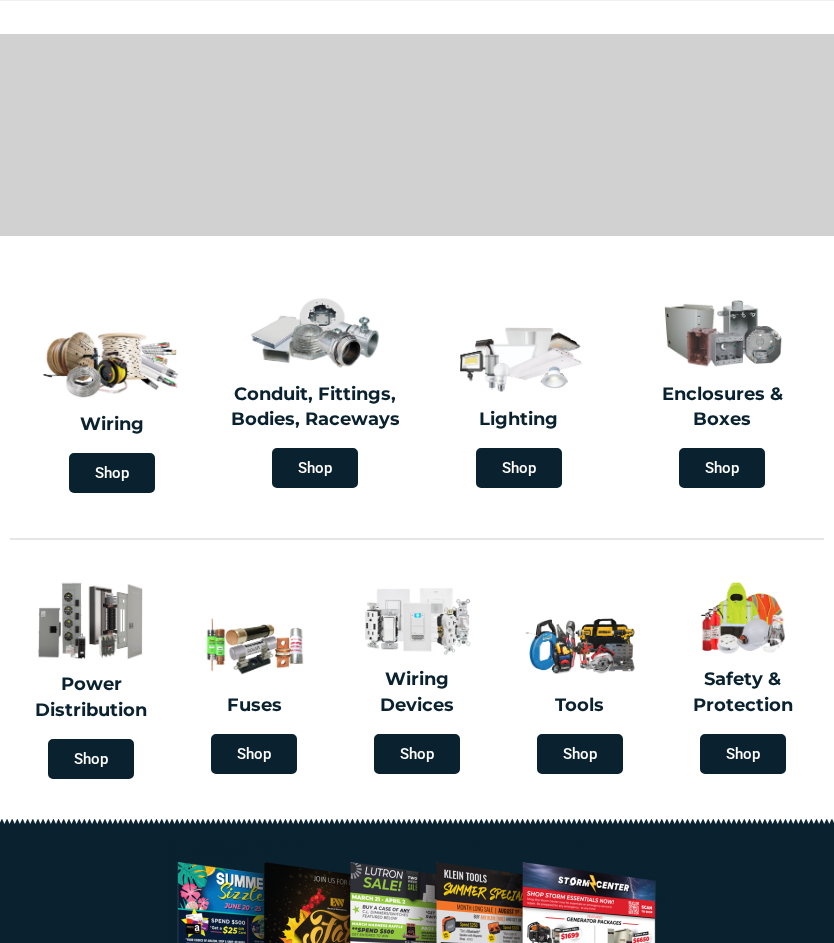 scroll, scrollTop: 0, scrollLeft: 0, axis: both 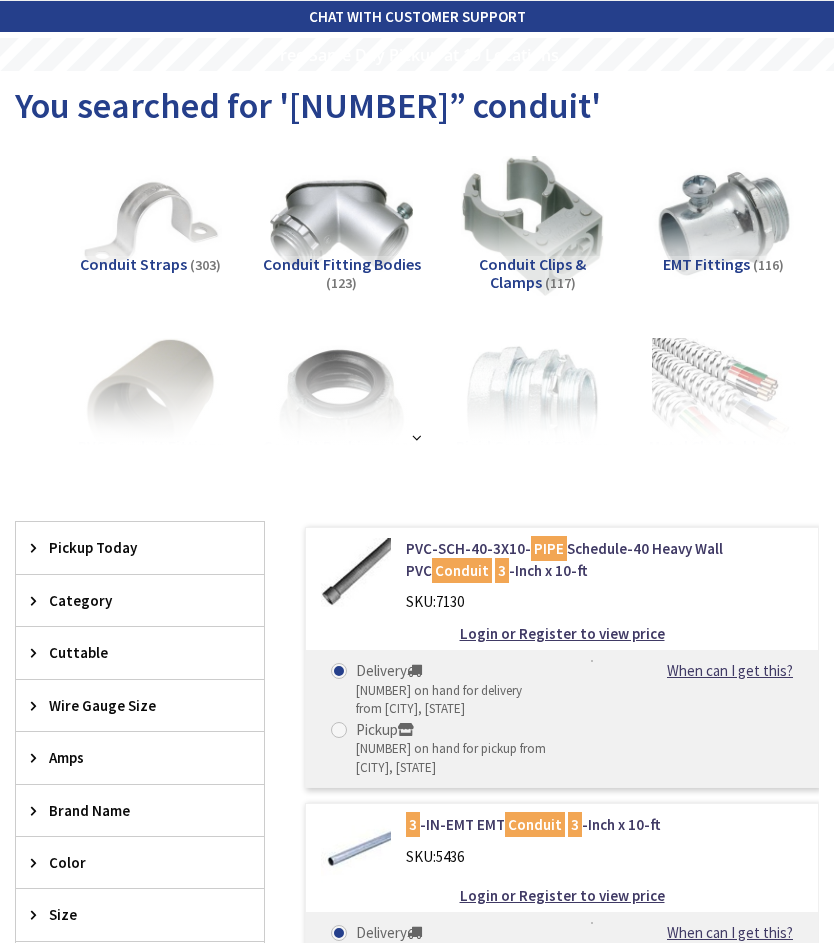 click on "Login or Register to view price" at bounding box center (562, 633) 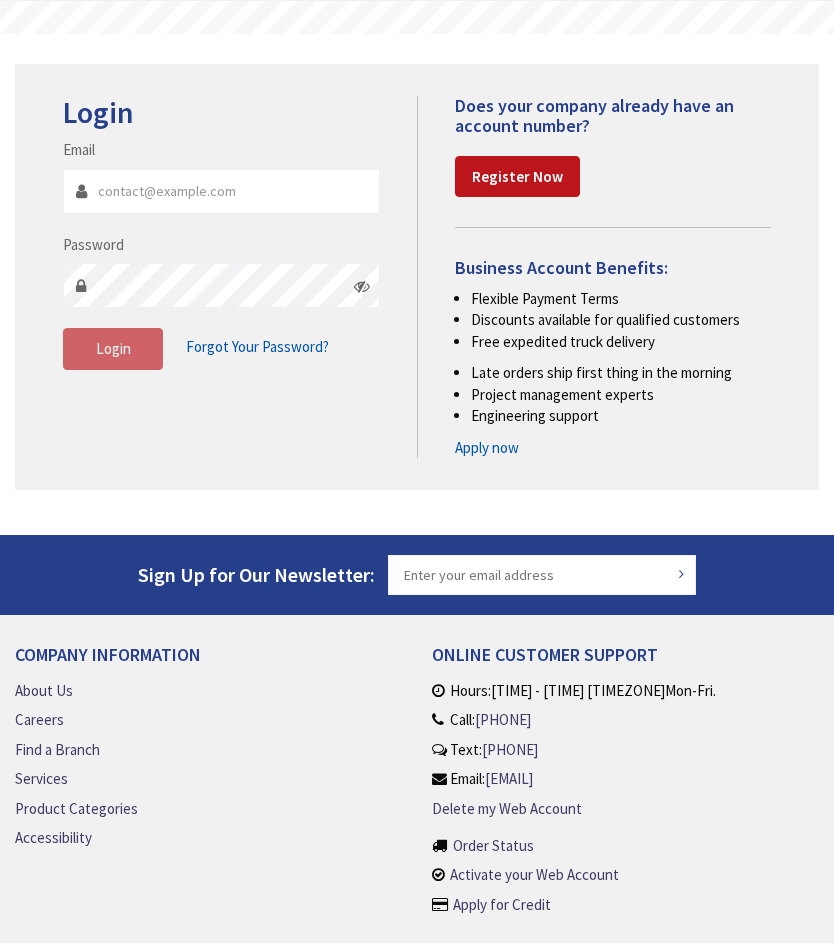 scroll, scrollTop: 0, scrollLeft: 0, axis: both 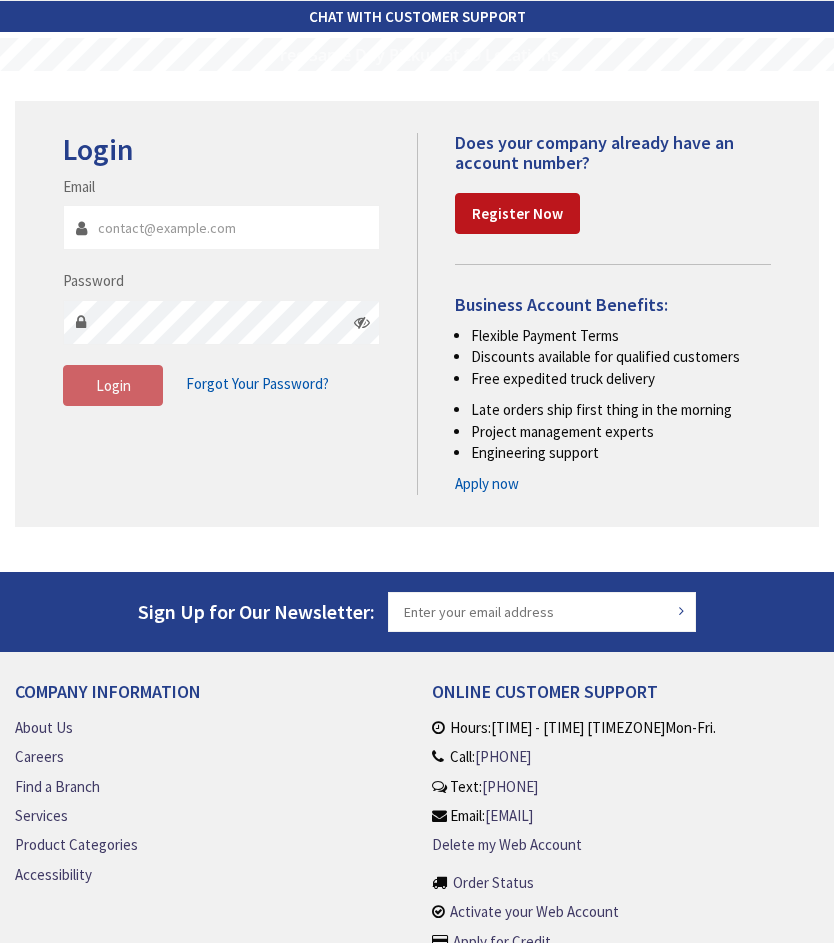click on "Email" at bounding box center (221, 227) 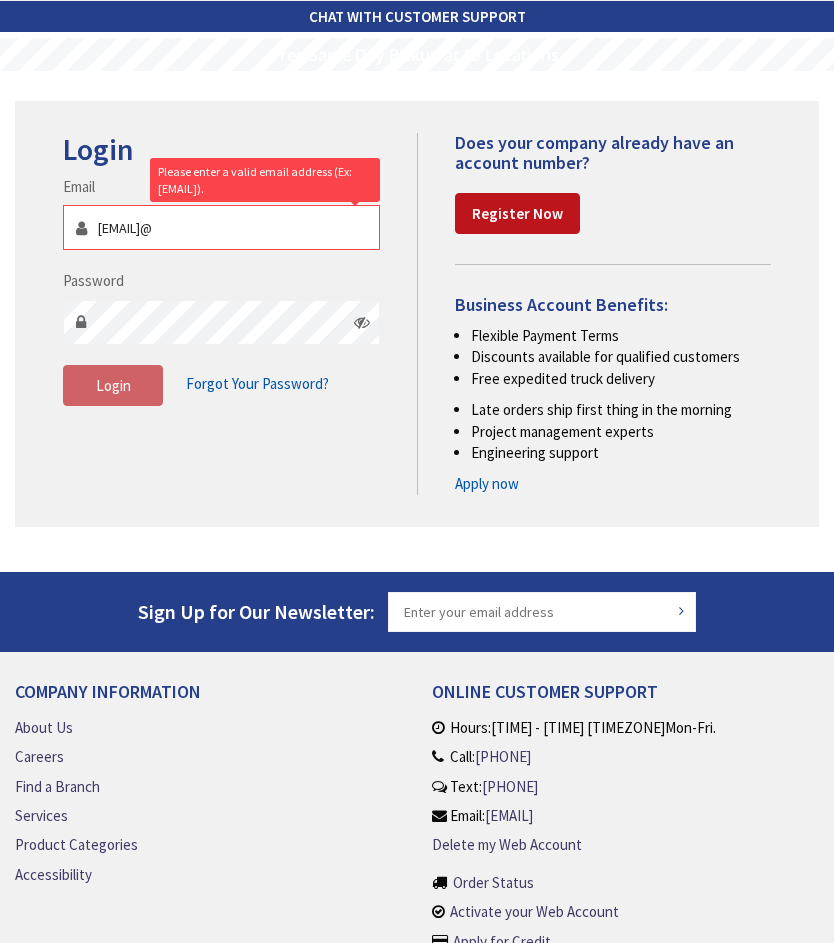 scroll, scrollTop: 0, scrollLeft: 0, axis: both 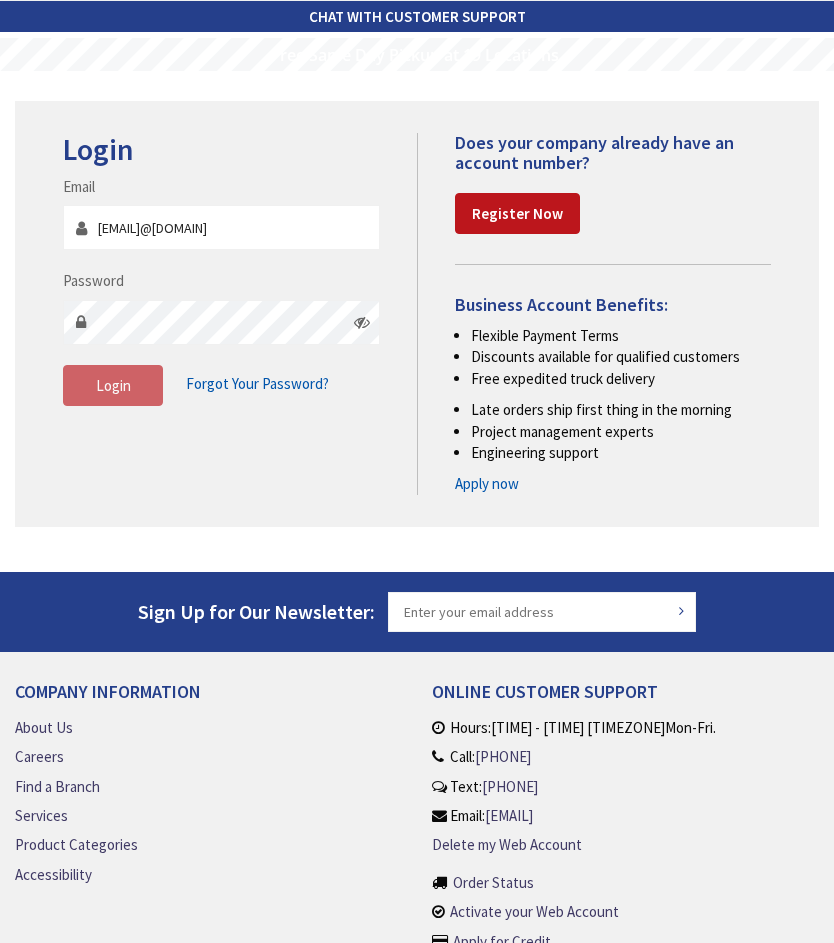type on "[EMAIL]@[DOMAIN]" 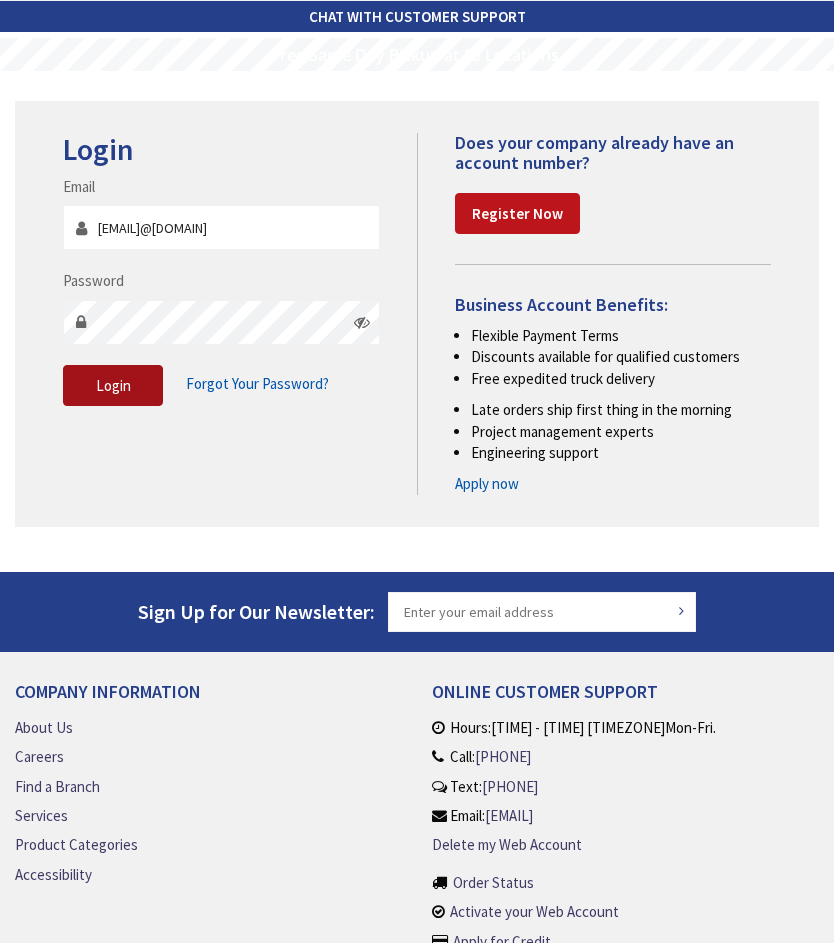 click on "Login" at bounding box center (113, 385) 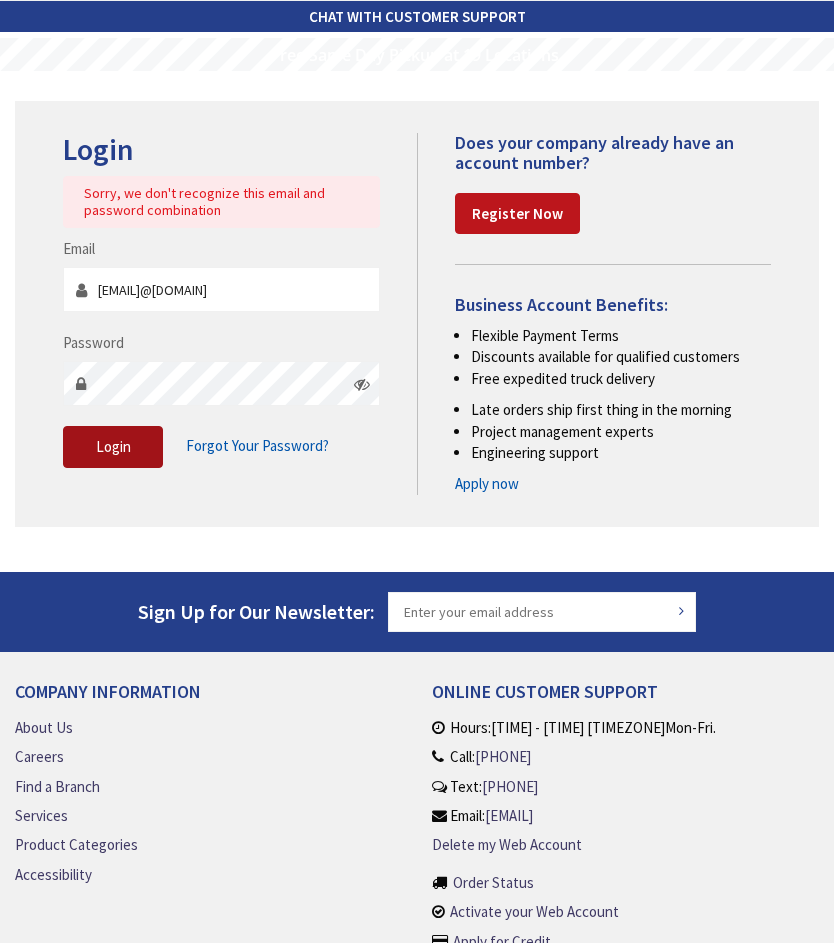 click on "Login" at bounding box center (113, 446) 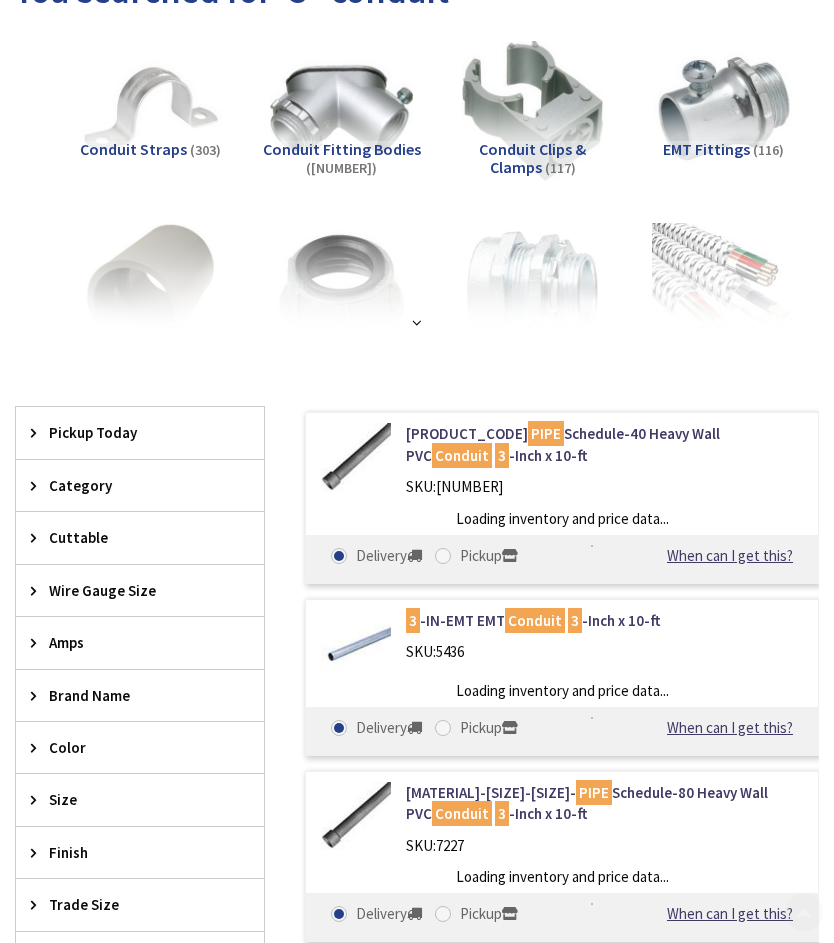 scroll, scrollTop: 122, scrollLeft: 0, axis: vertical 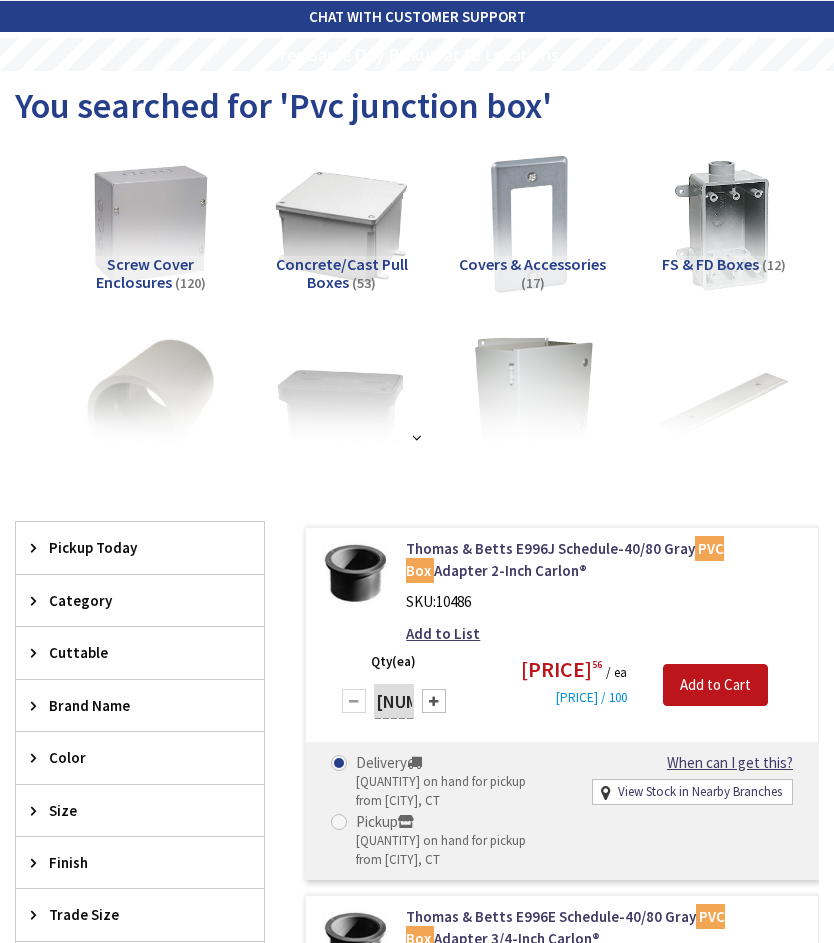 click at bounding box center [417, 437] 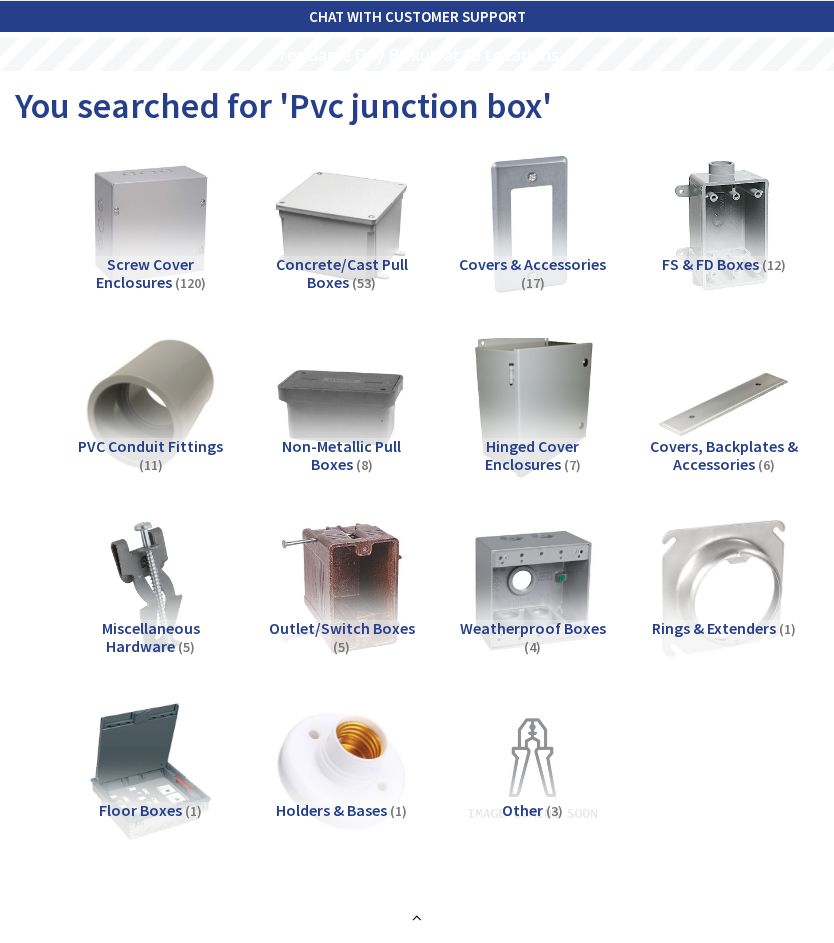 click at bounding box center [150, 224] 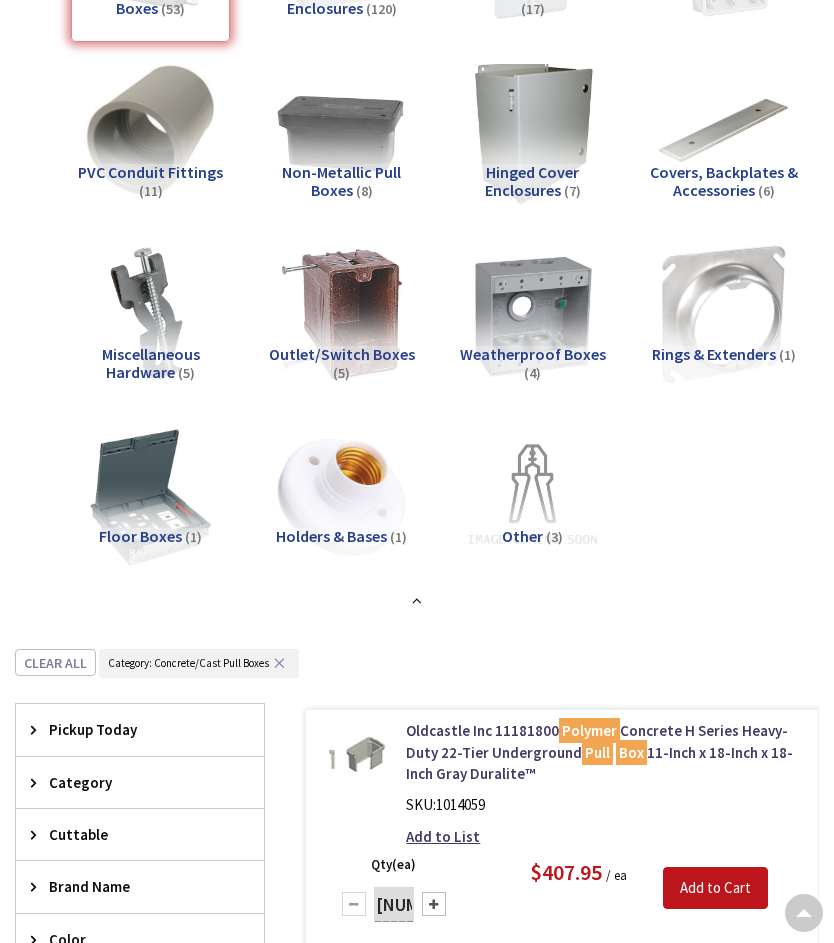 scroll, scrollTop: 0, scrollLeft: 0, axis: both 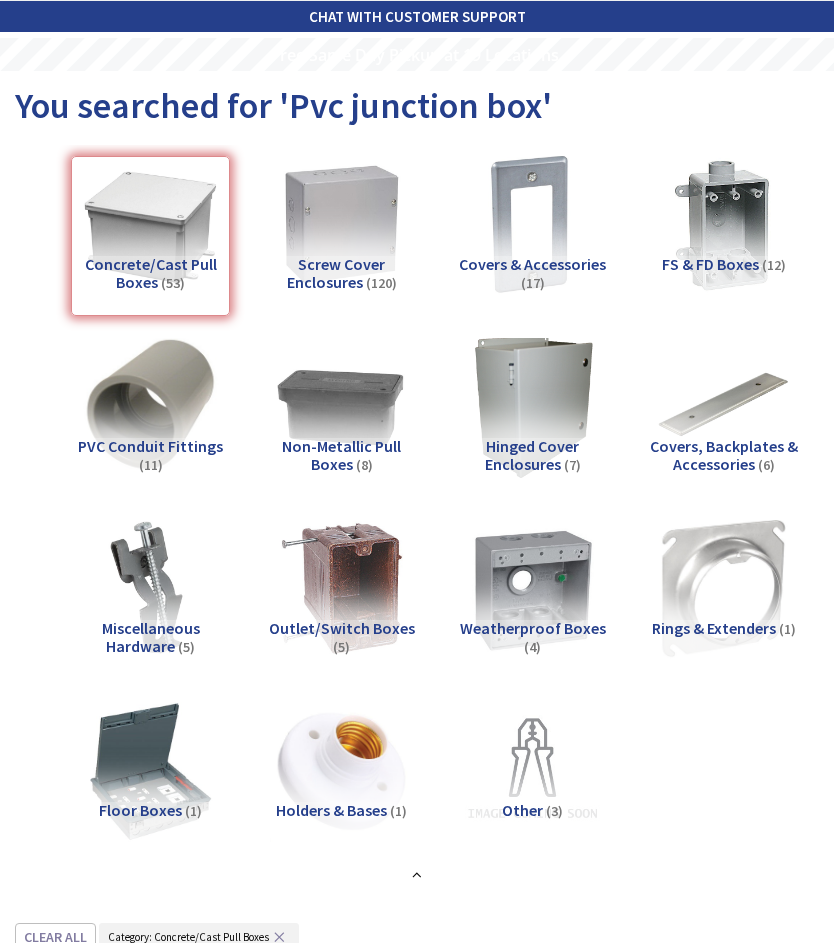 click at bounding box center (150, 224) 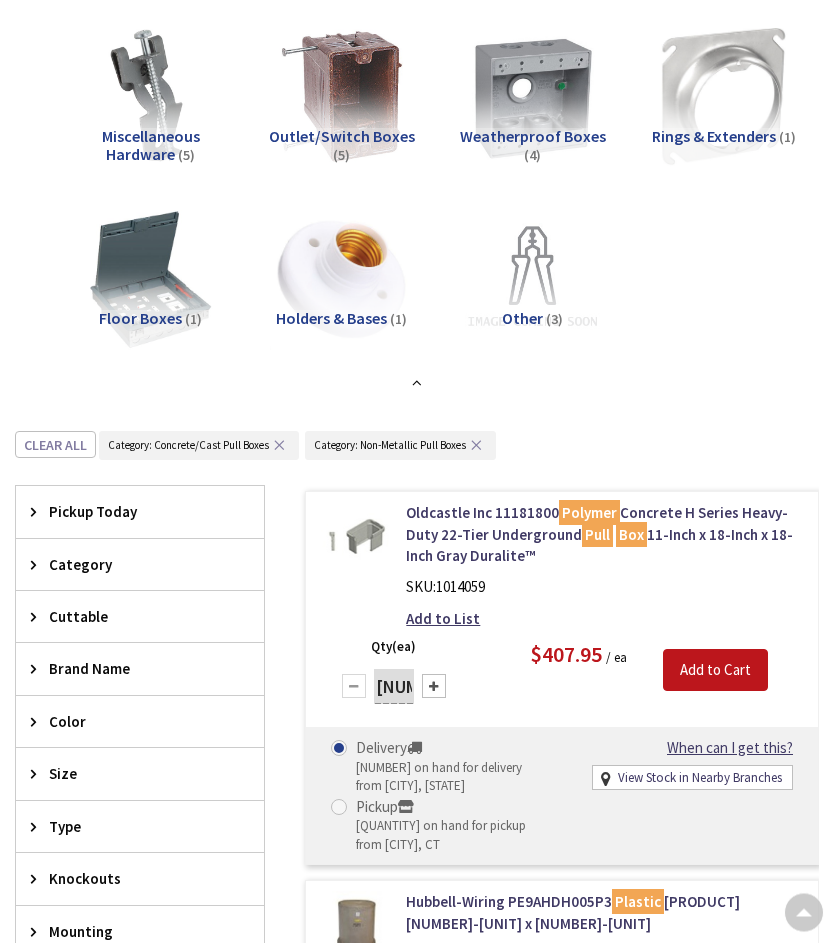 scroll, scrollTop: 492, scrollLeft: 0, axis: vertical 